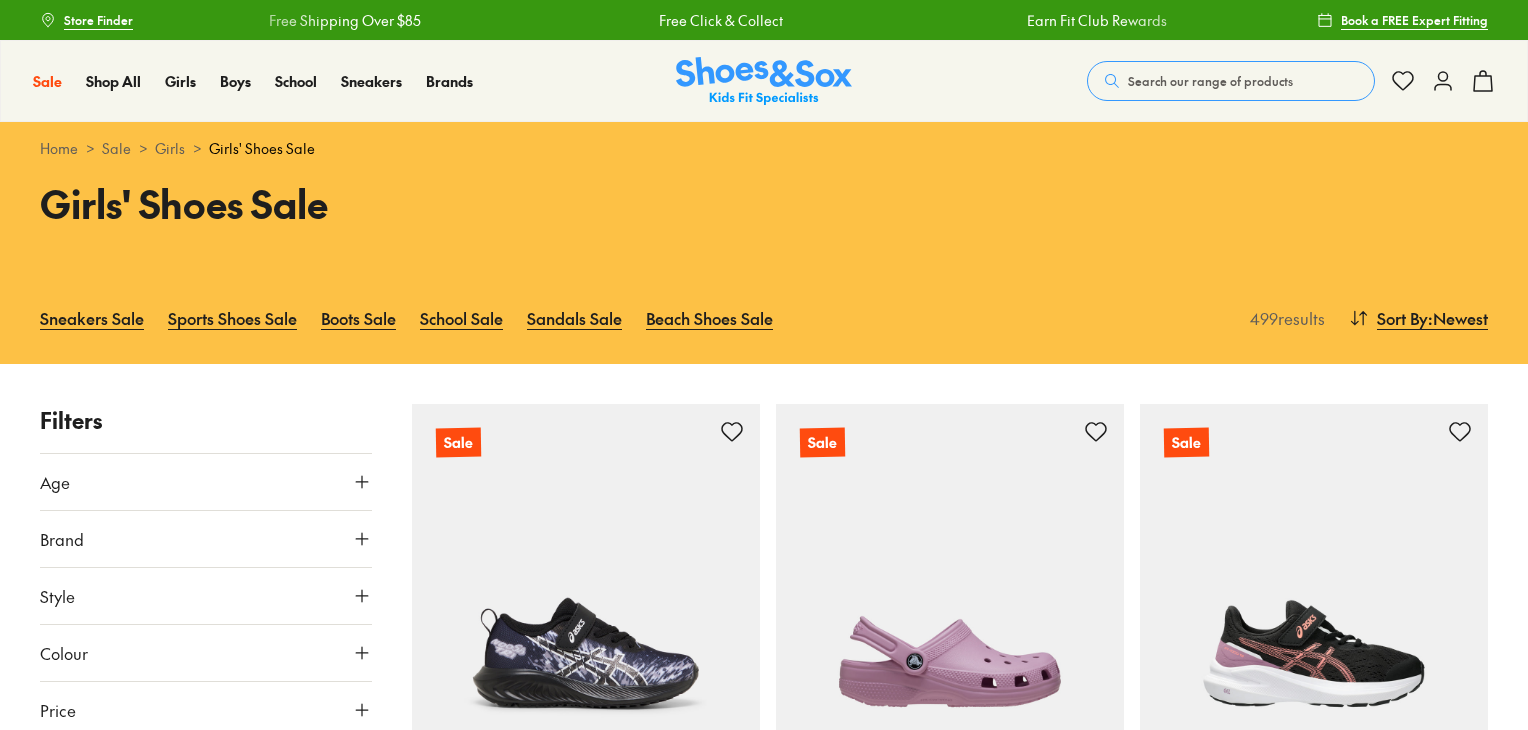 scroll, scrollTop: 0, scrollLeft: 0, axis: both 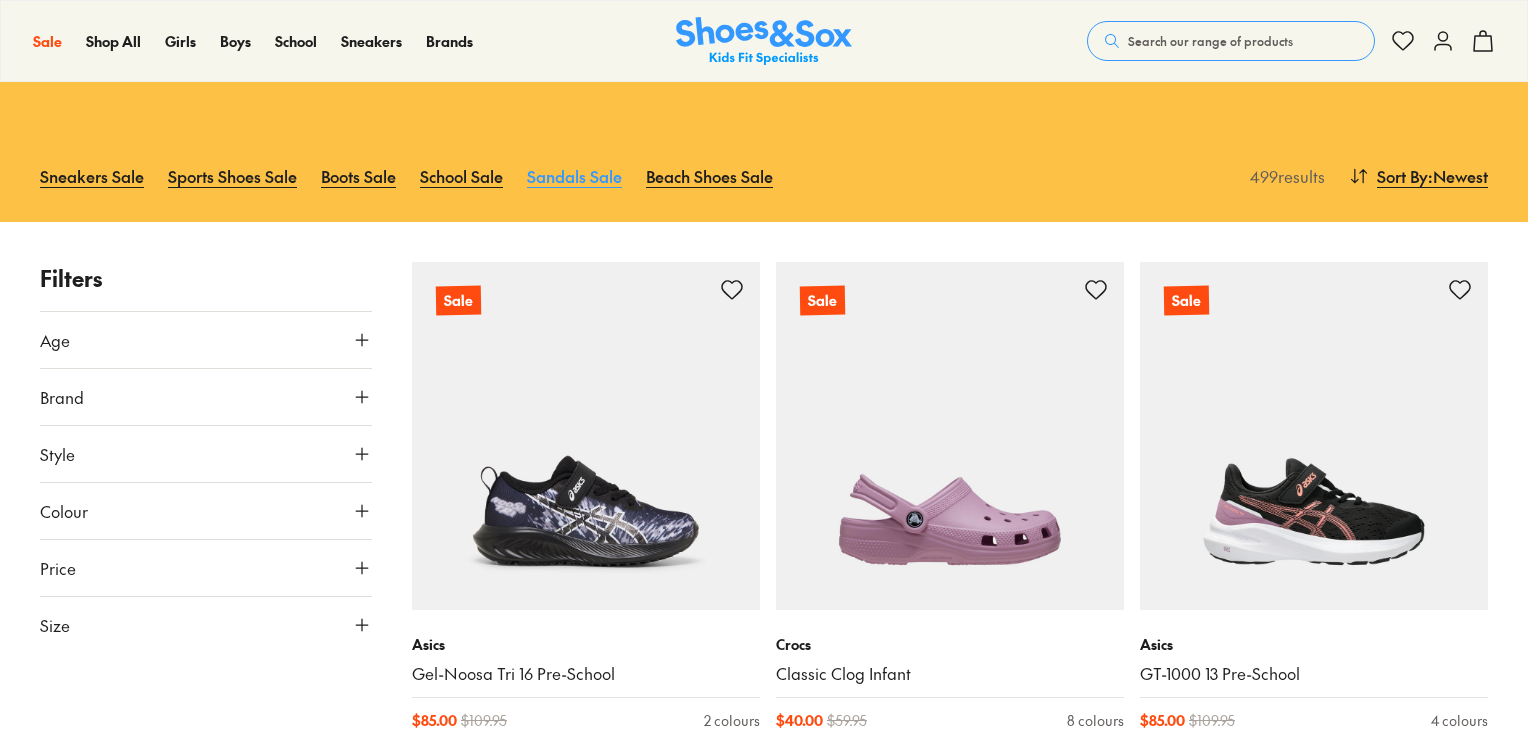 click on "Sandals Sale" at bounding box center [574, 176] 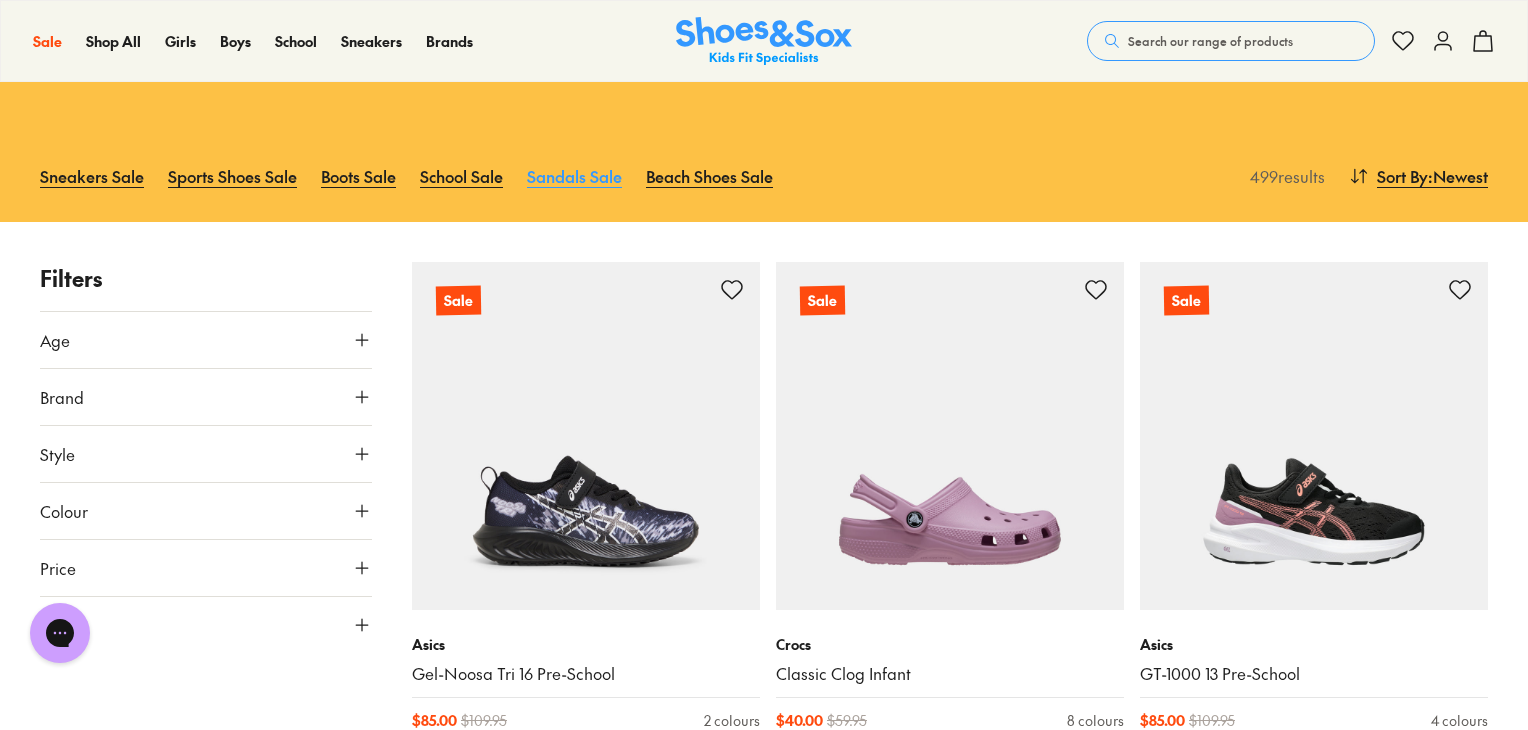 scroll, scrollTop: 0, scrollLeft: 0, axis: both 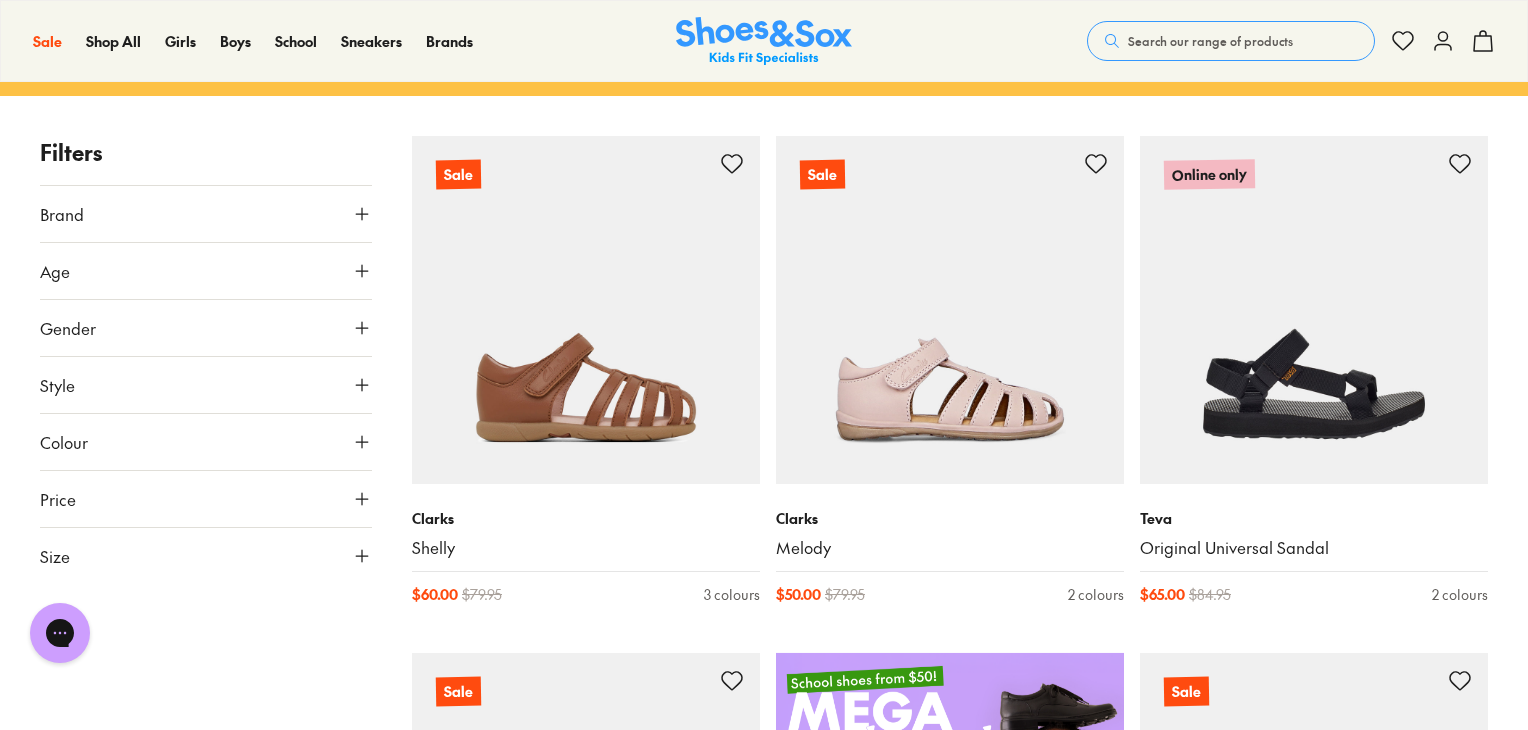 click on "Size" at bounding box center [206, 556] 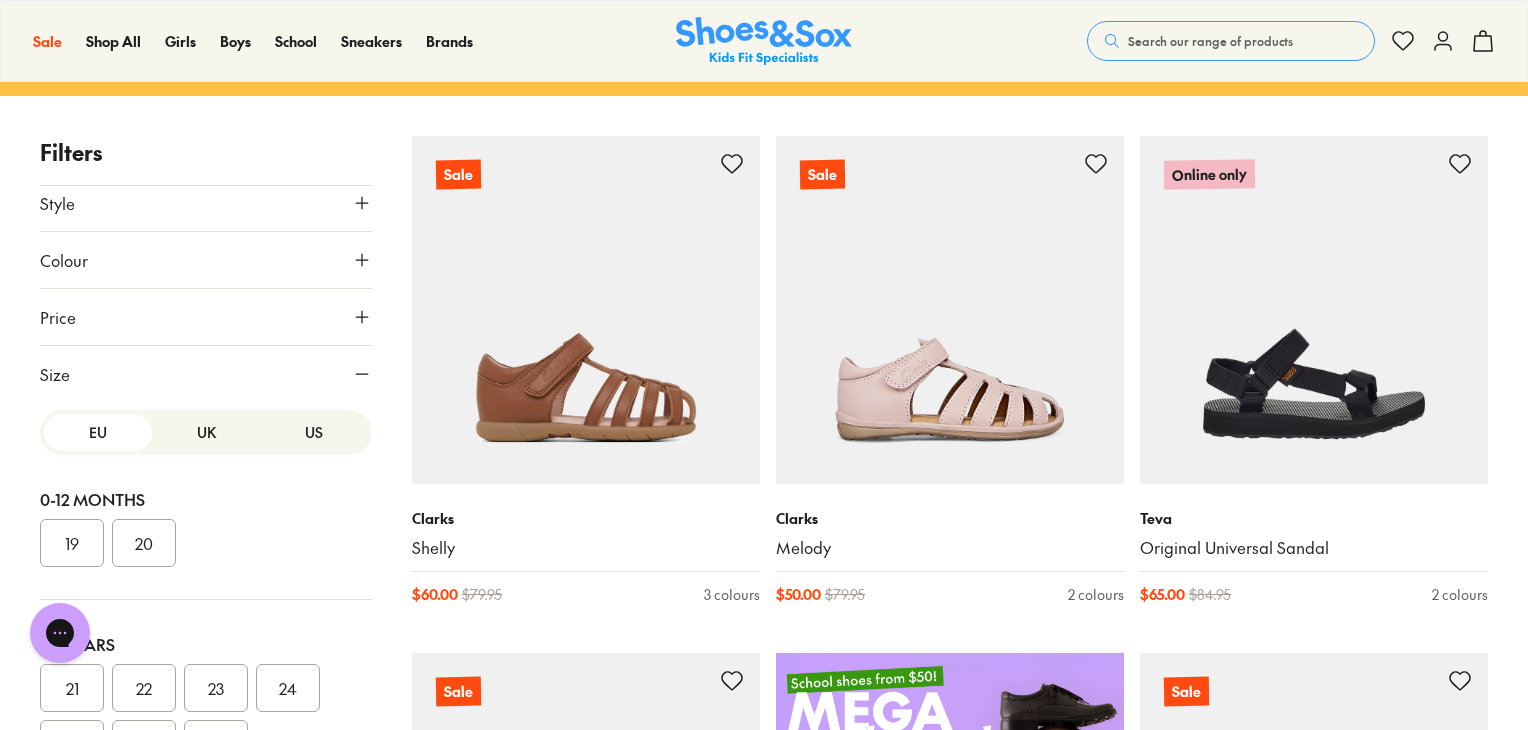 scroll, scrollTop: 212, scrollLeft: 0, axis: vertical 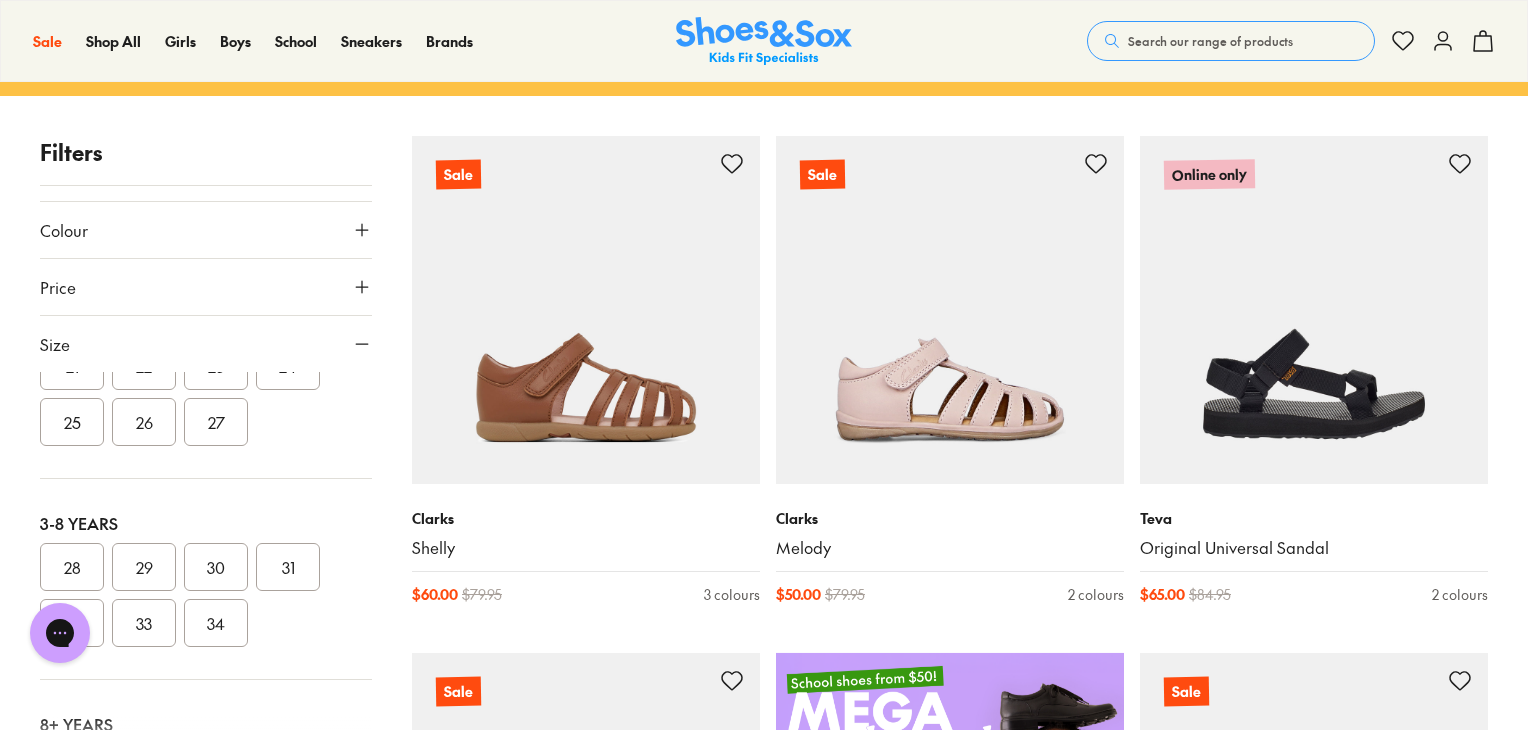 click on "34" at bounding box center [216, 623] 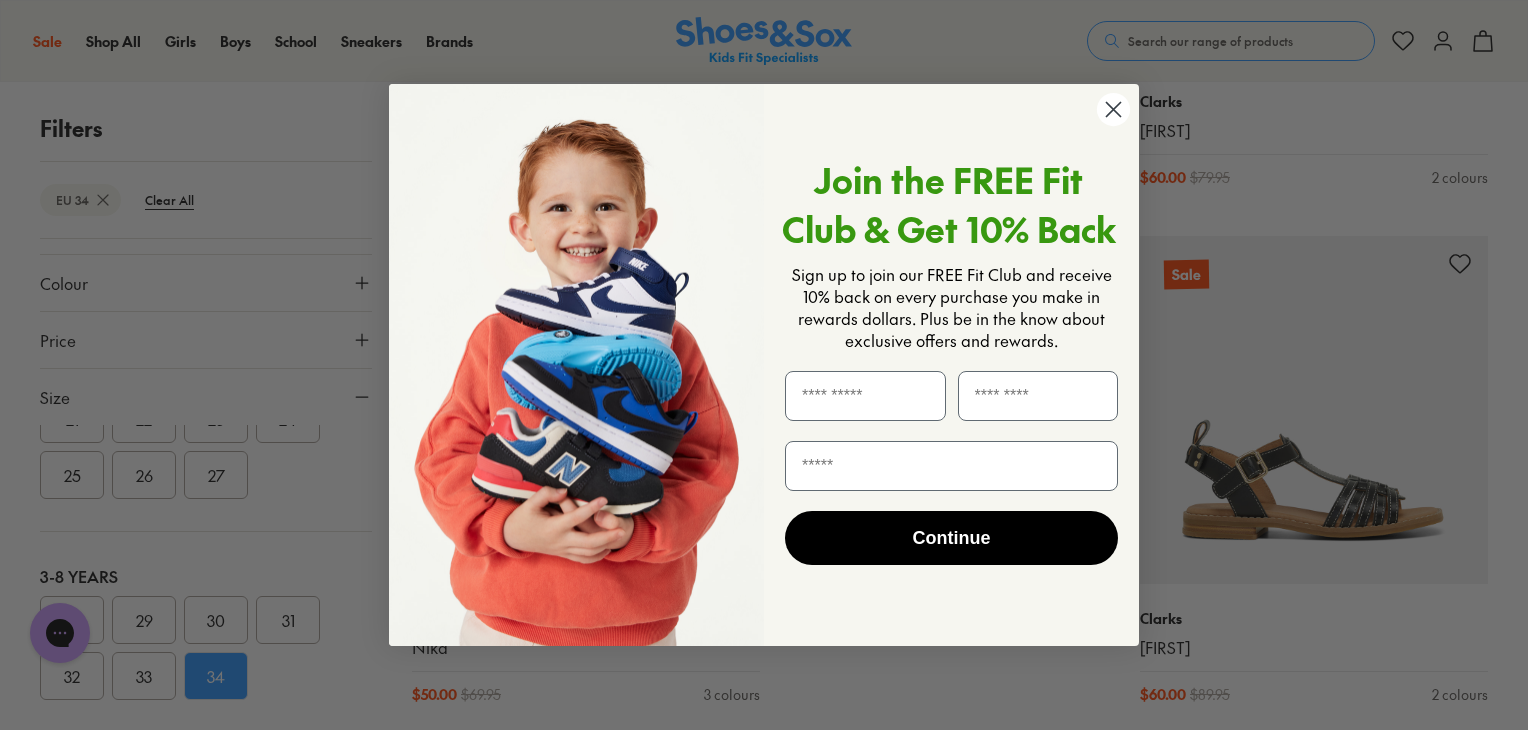 scroll, scrollTop: 686, scrollLeft: 0, axis: vertical 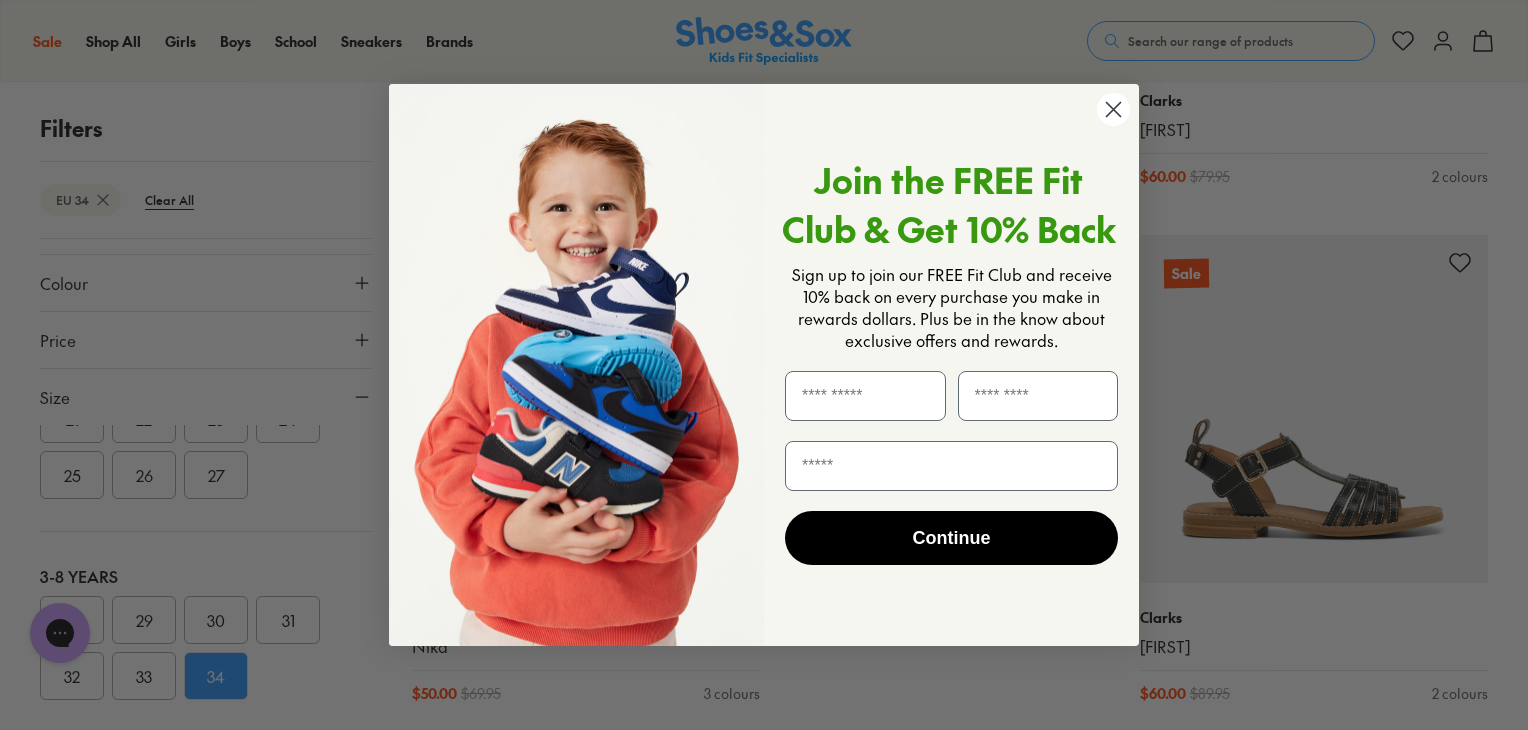 click 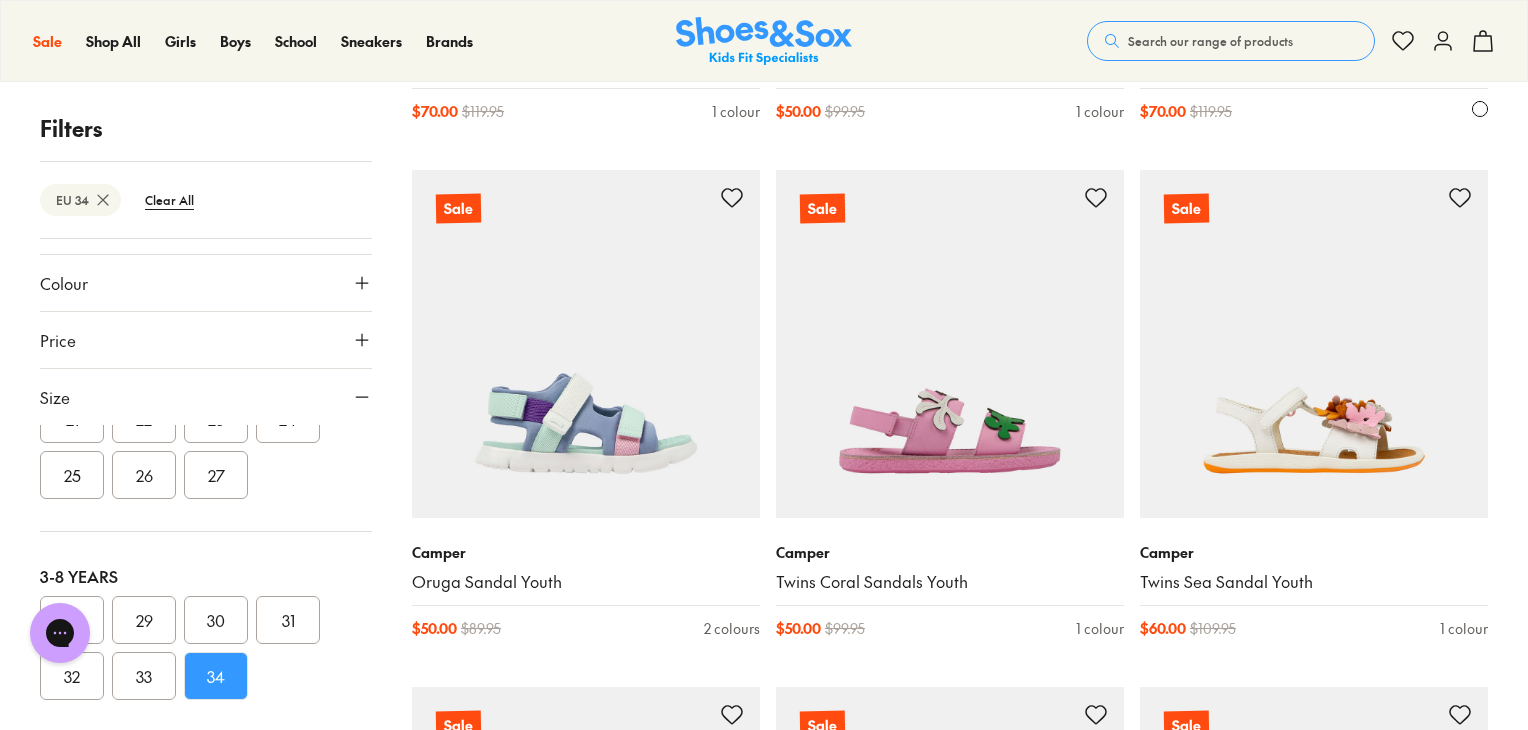 scroll, scrollTop: 4370, scrollLeft: 0, axis: vertical 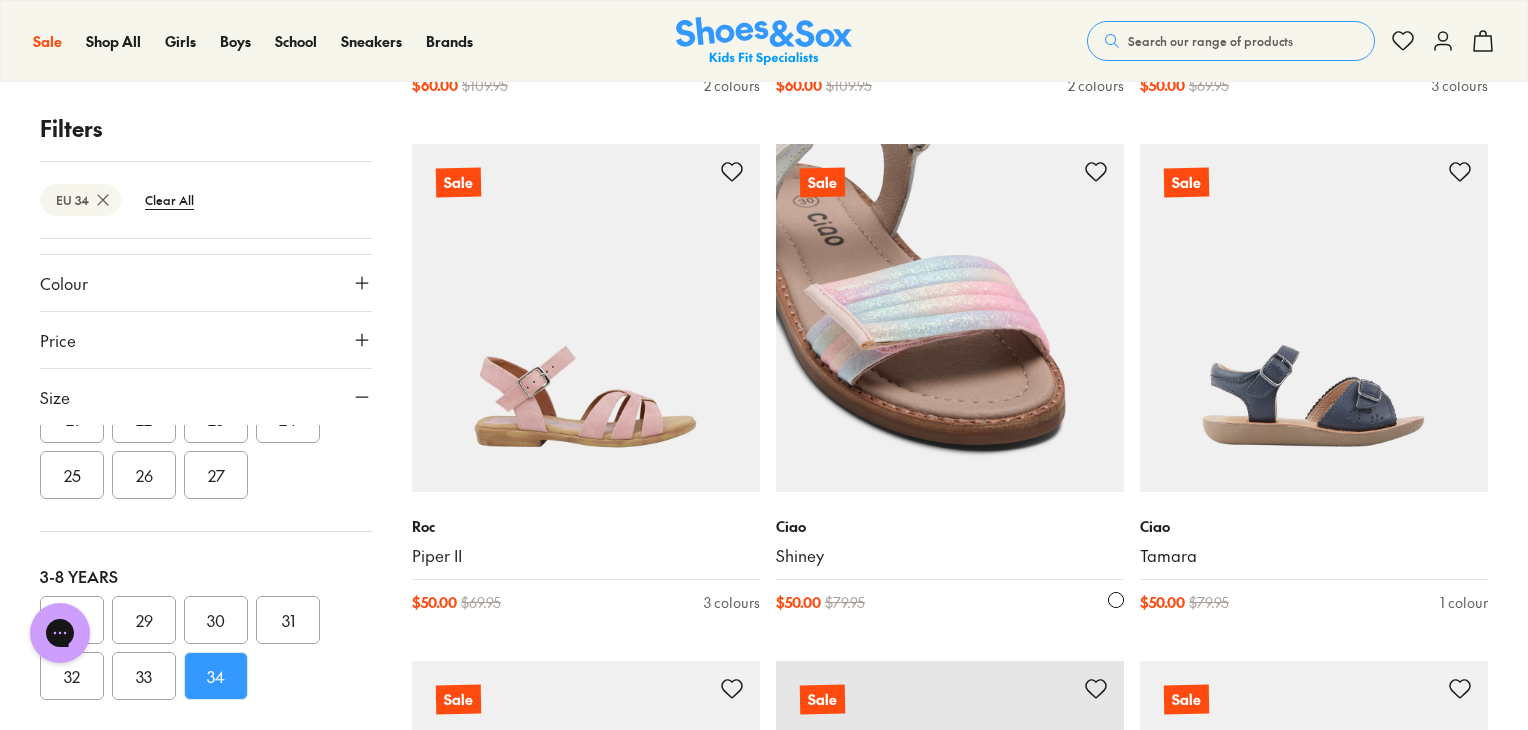 click at bounding box center (950, 318) 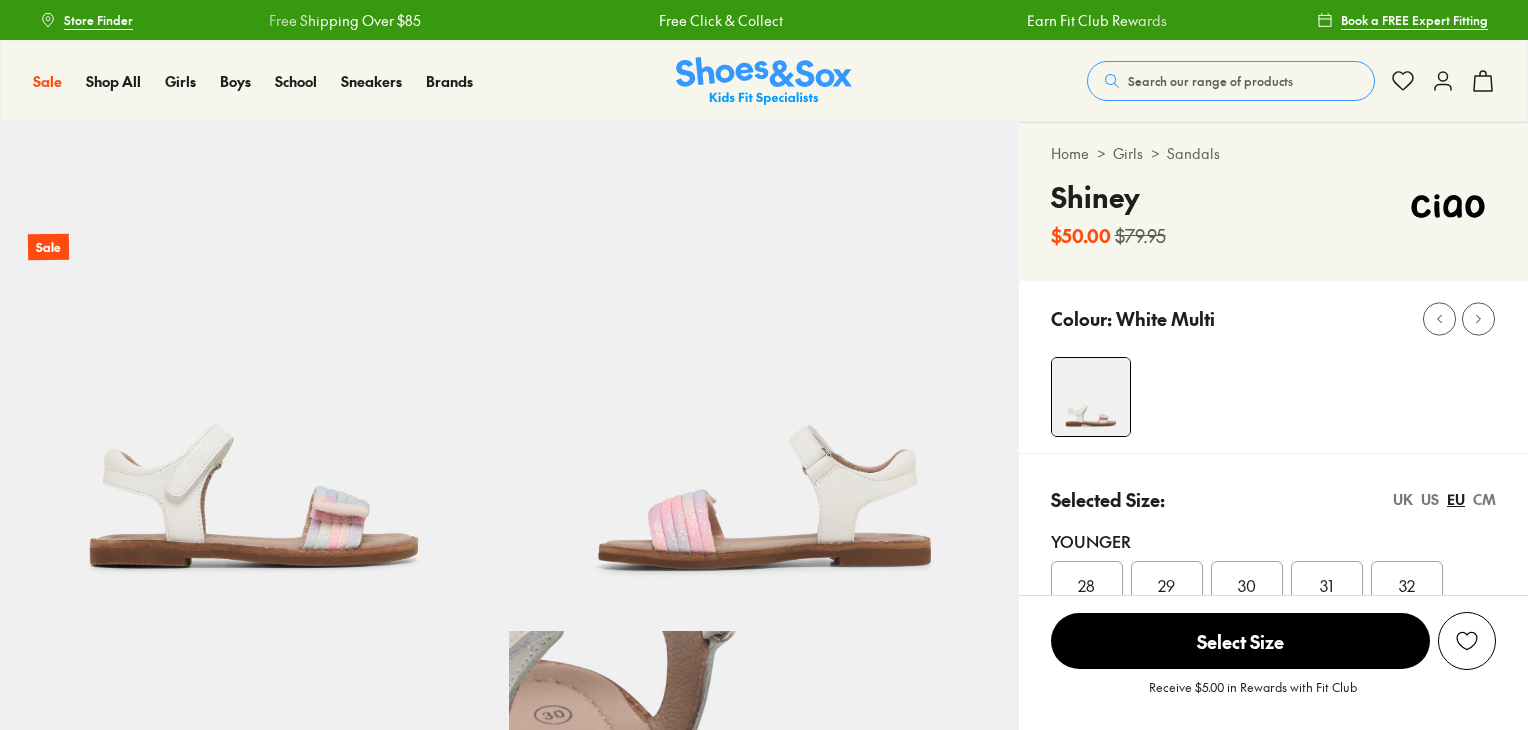 scroll, scrollTop: 0, scrollLeft: 0, axis: both 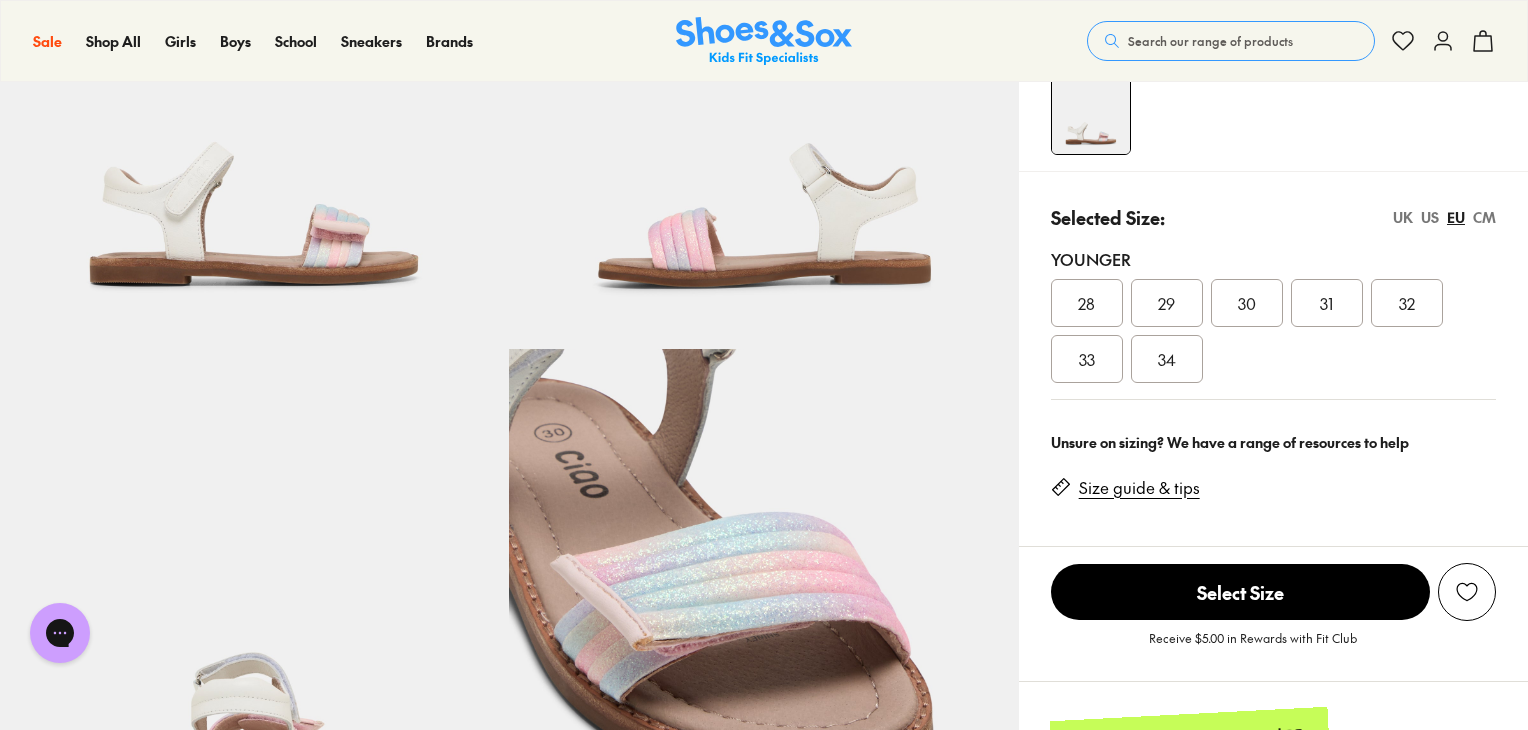 click on "34" at bounding box center [1167, 359] 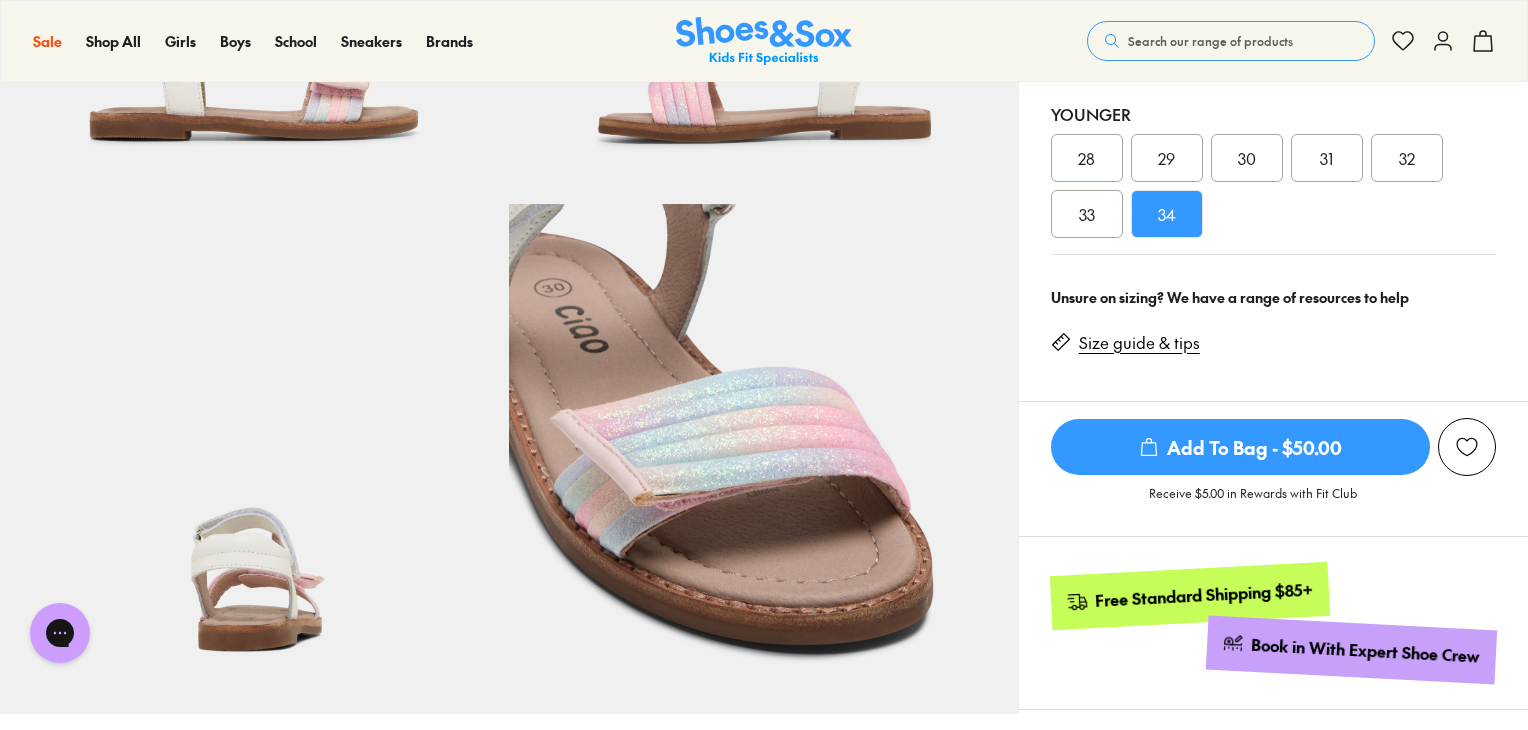 scroll, scrollTop: 426, scrollLeft: 0, axis: vertical 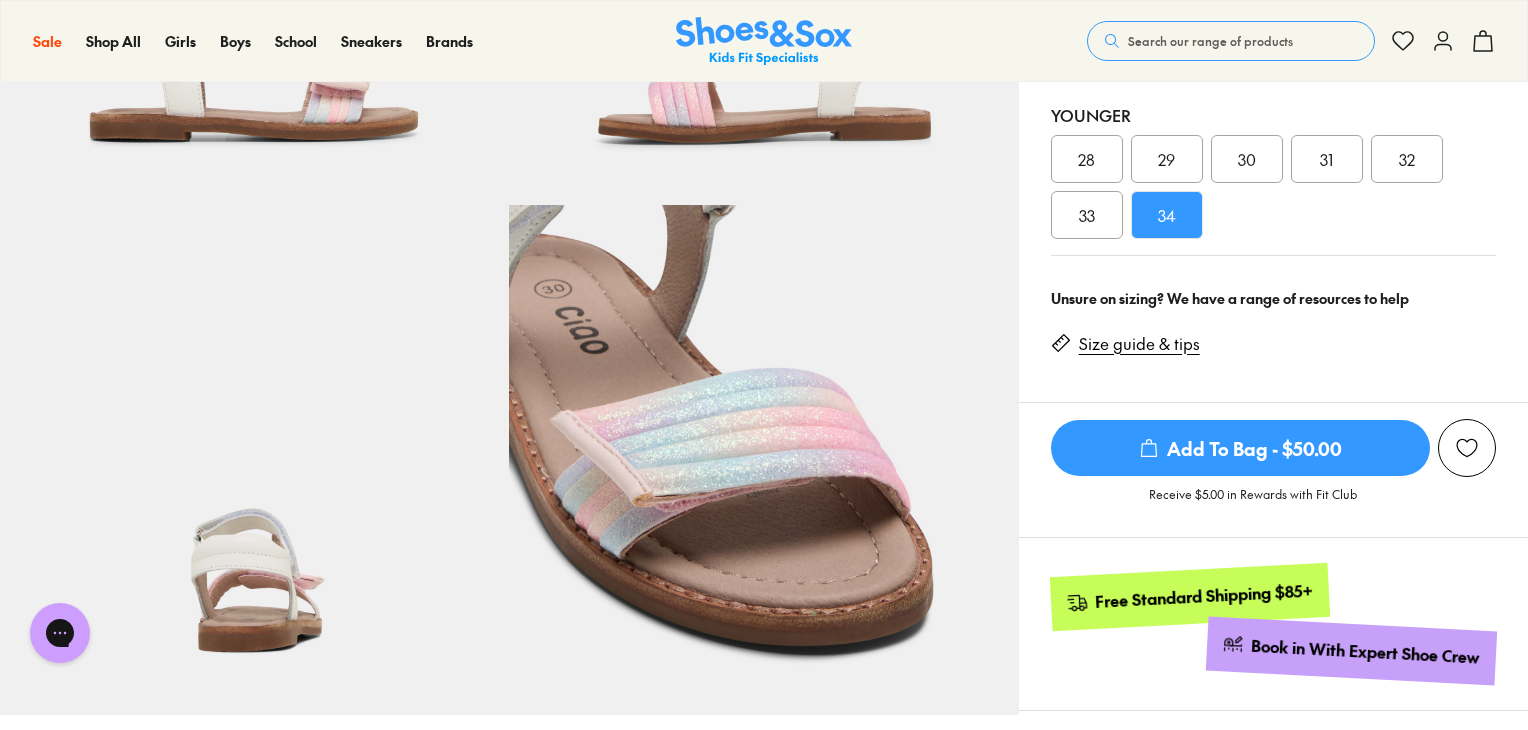 click on "Add To Bag - $50.00" at bounding box center [1240, 448] 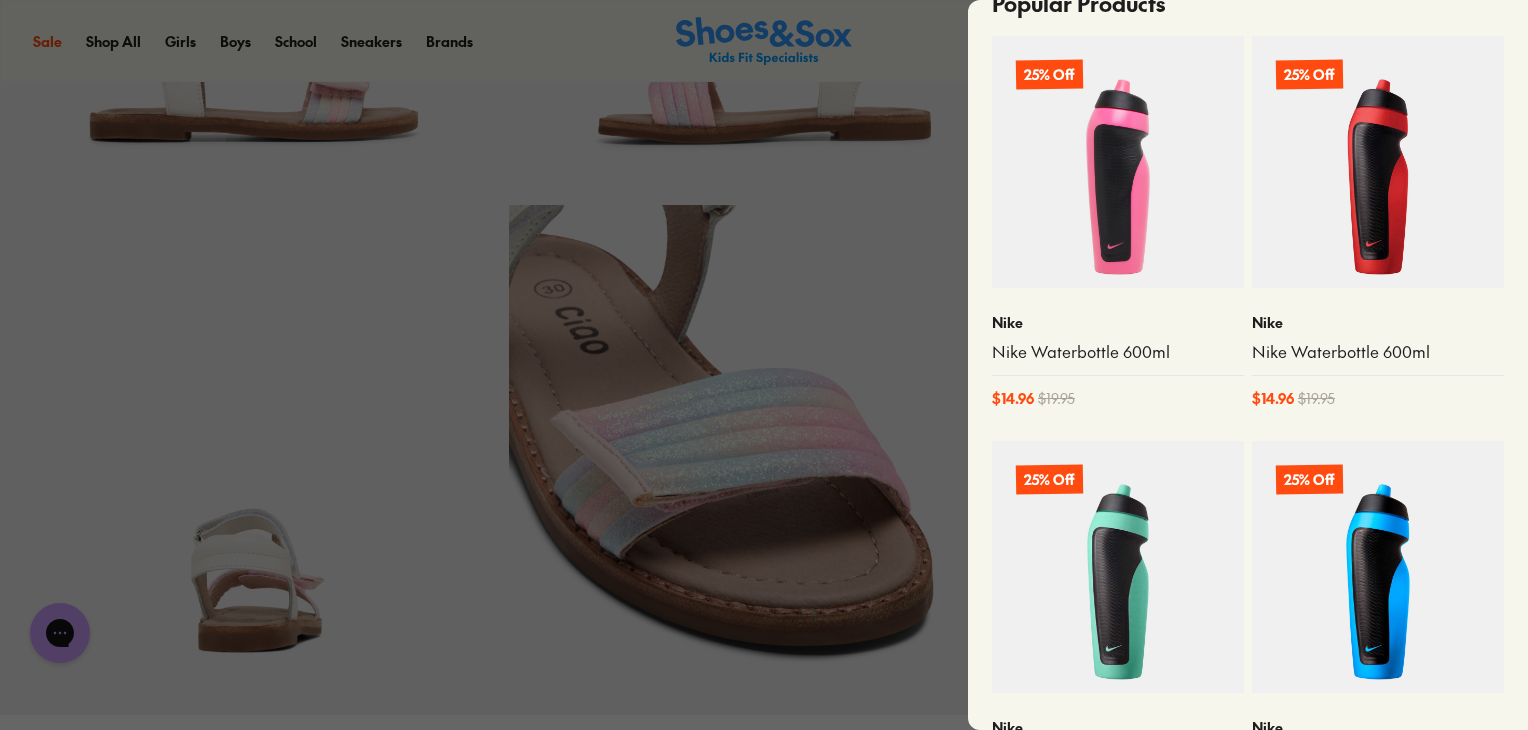 scroll, scrollTop: 906, scrollLeft: 0, axis: vertical 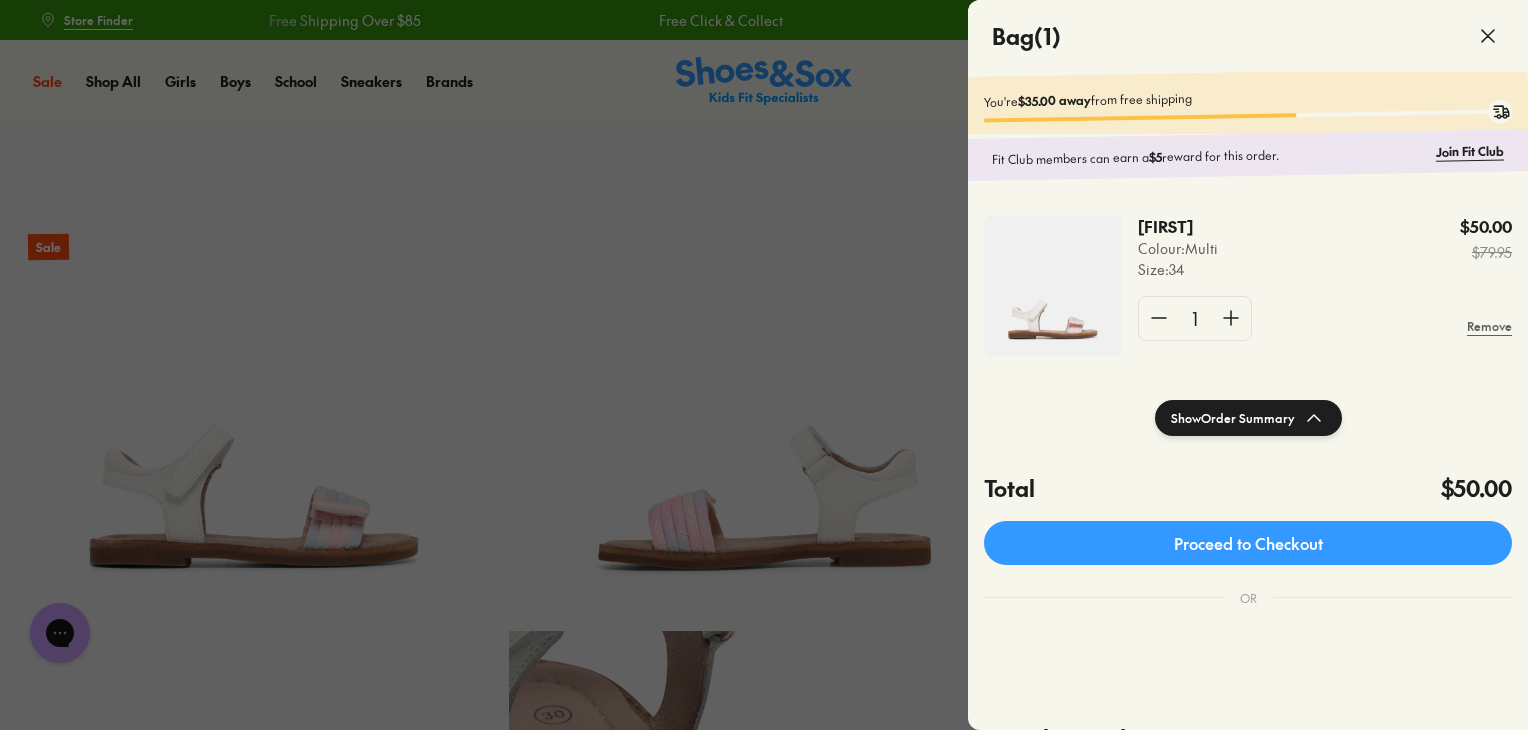 click 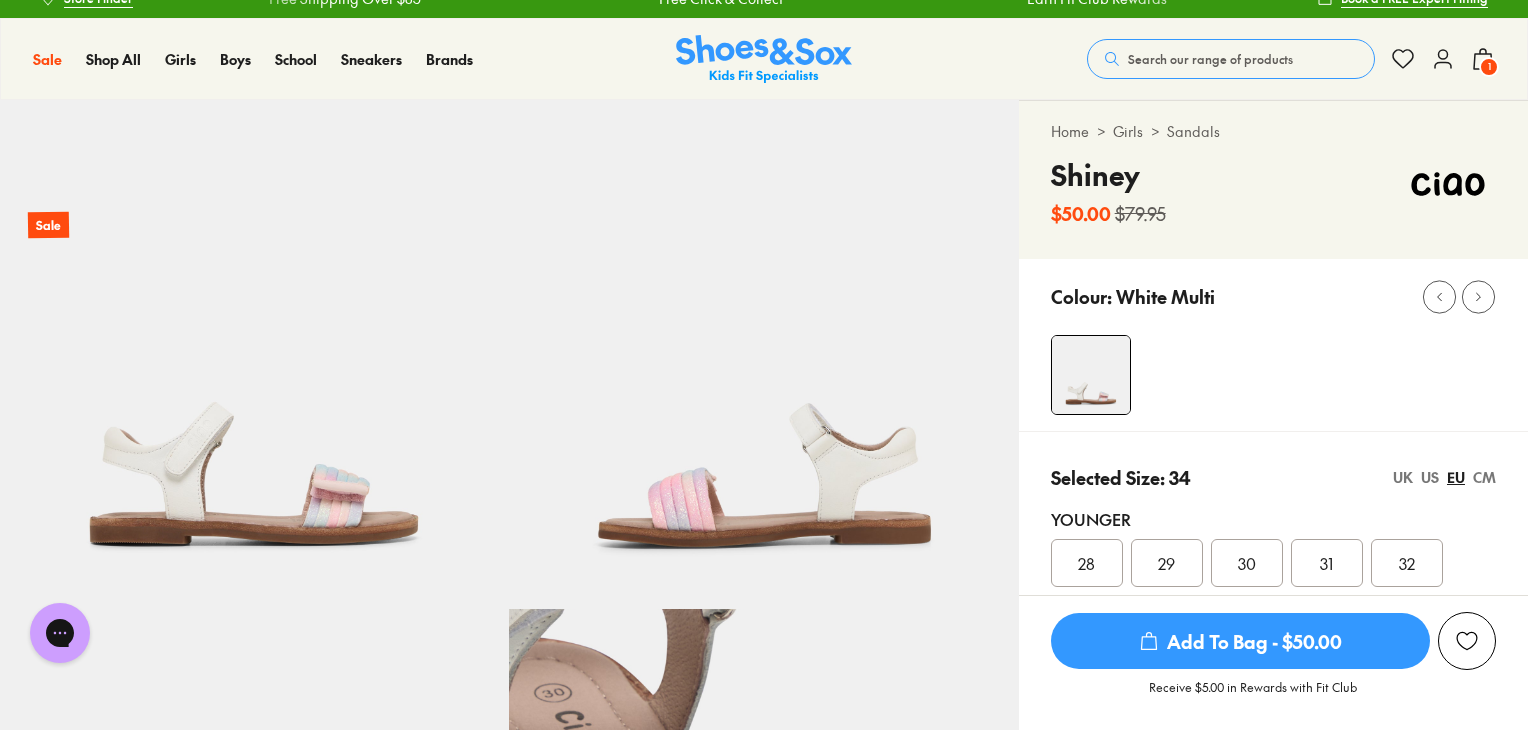 scroll, scrollTop: 0, scrollLeft: 0, axis: both 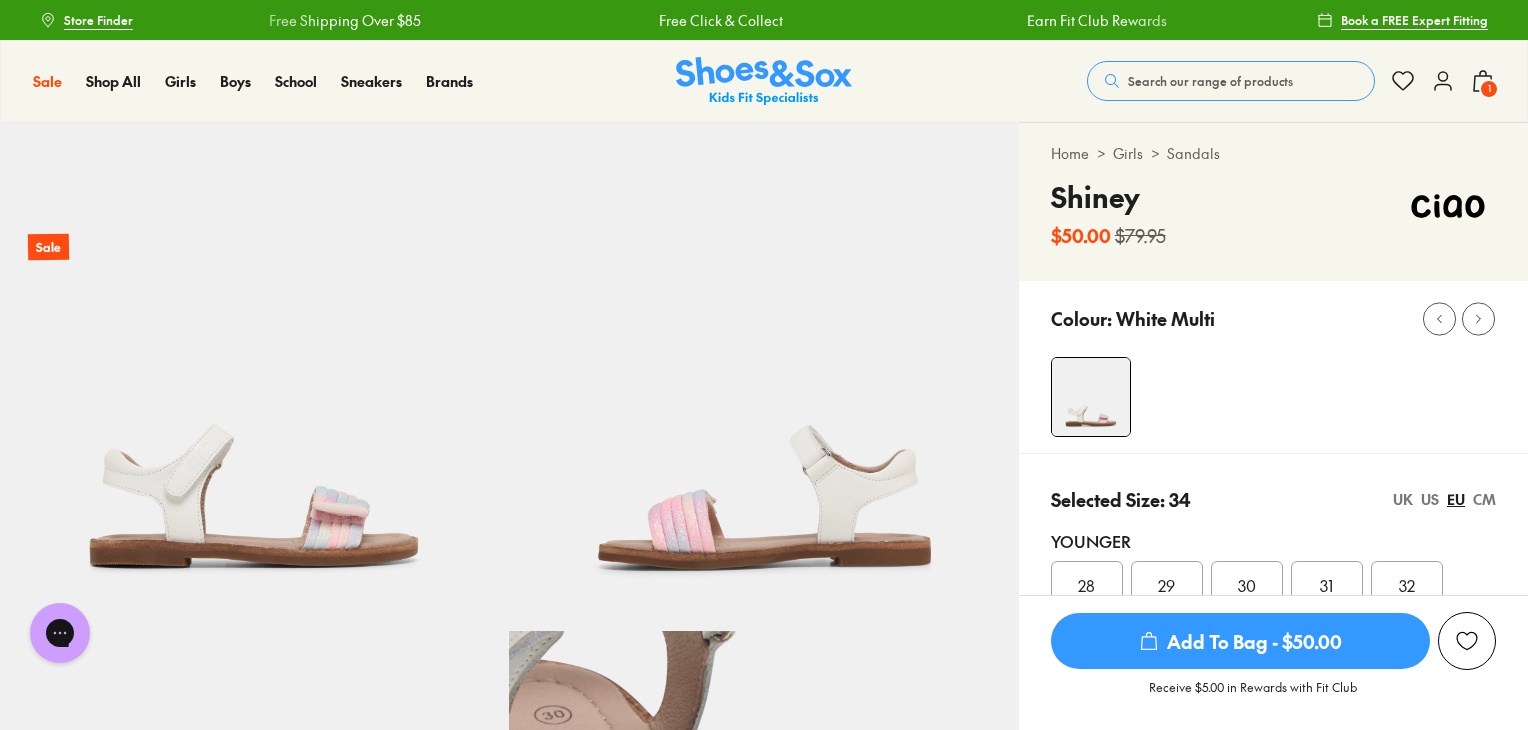 click on "Search our range of products Clear Close Popular  Searches asics nike bobux crocs Popular  Pages asics nike bobux crocs Popular  Products Sale Ciao Chilly $ 25.00 $ 39.95 Cloud Castle Clarks Cloud Castle Bailee $ 80.00 $ 149.95 Sale Ciao Chilly Puppy $ 25.00 $ 39.95 Sale Clarks Henrik $ 50.00 $ 89.95
Login or create a Fit Club account
Receive 10% cashback for your next order
Each child will enjoy a $10 birthday reward
Earn $2 for each shoe assigned to a child
Continue" at bounding box center (1291, 81) 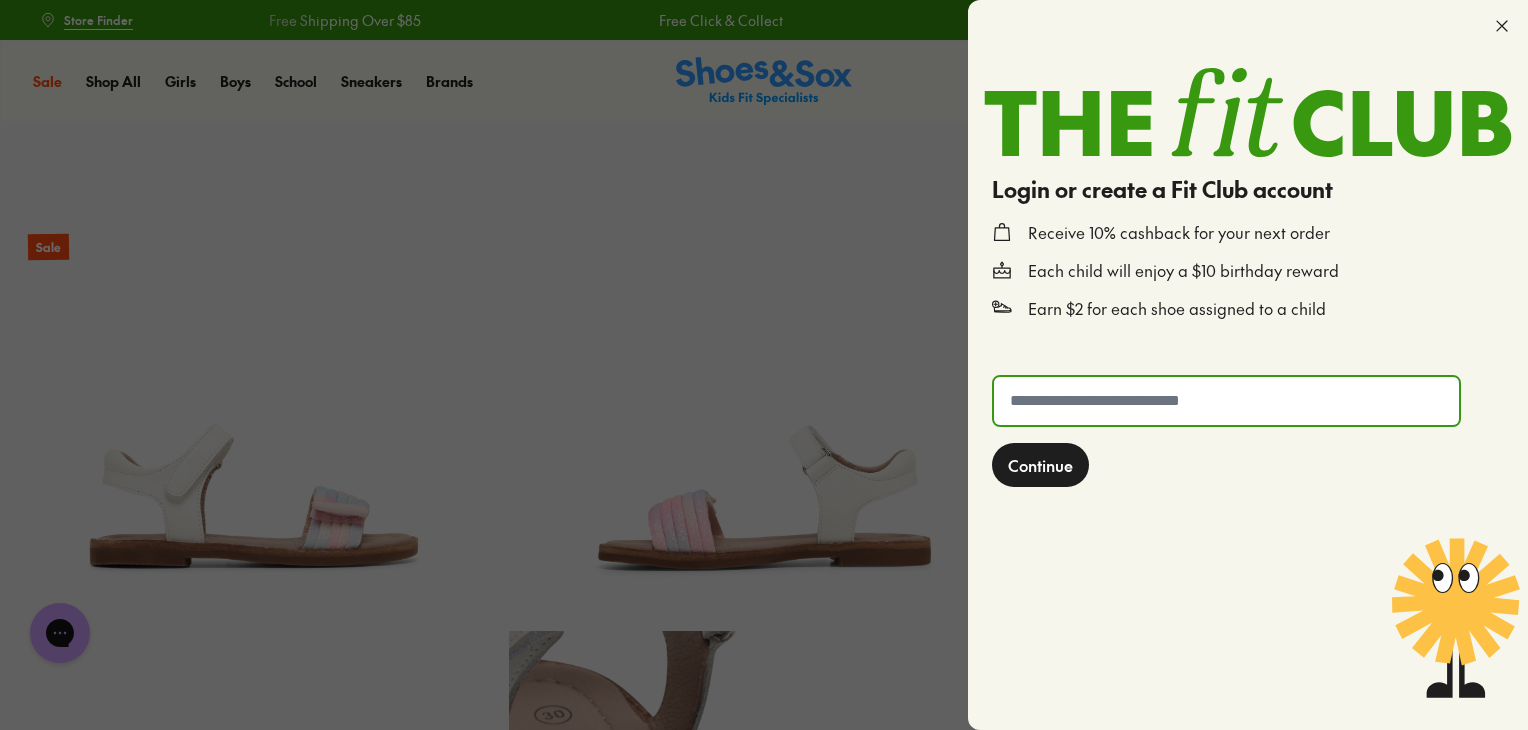 click 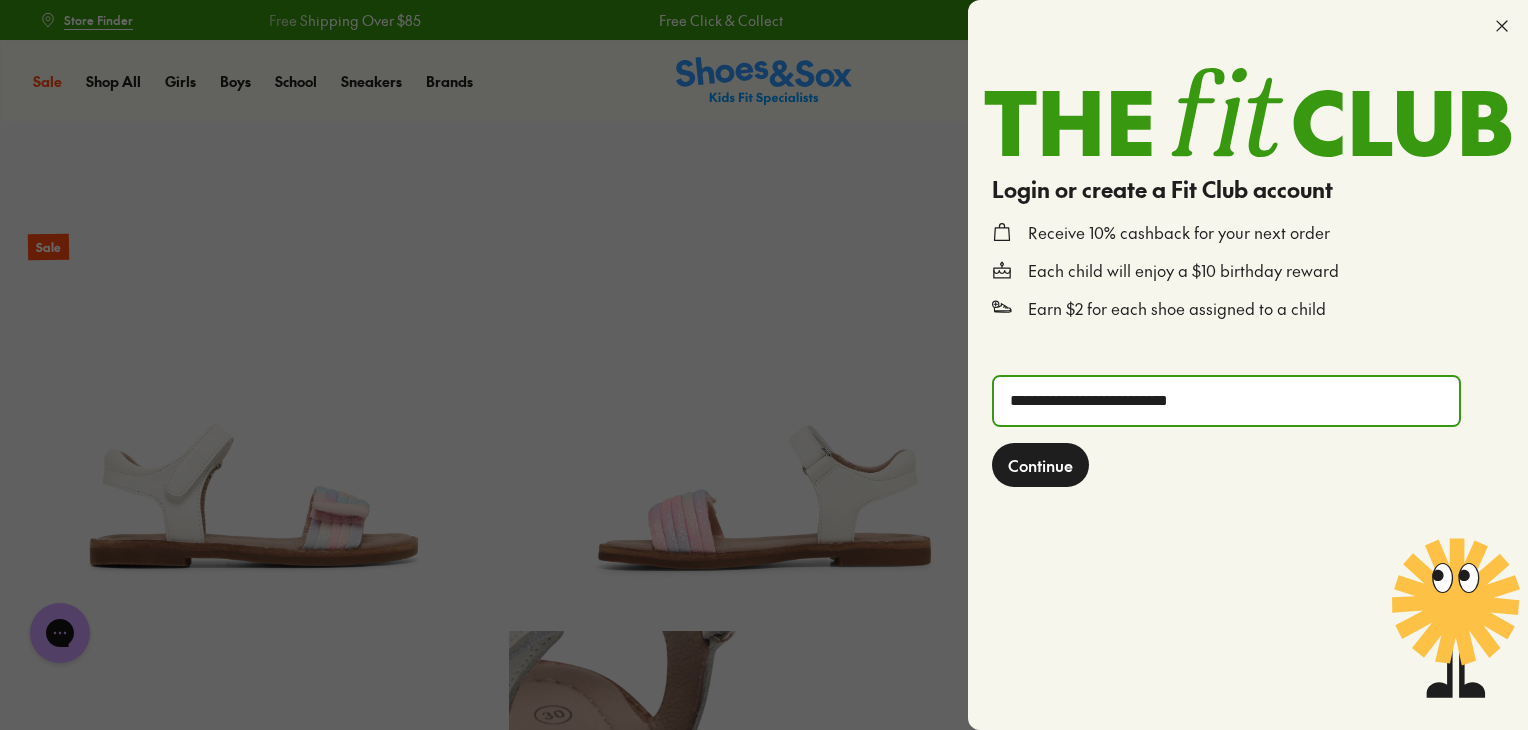 type on "**********" 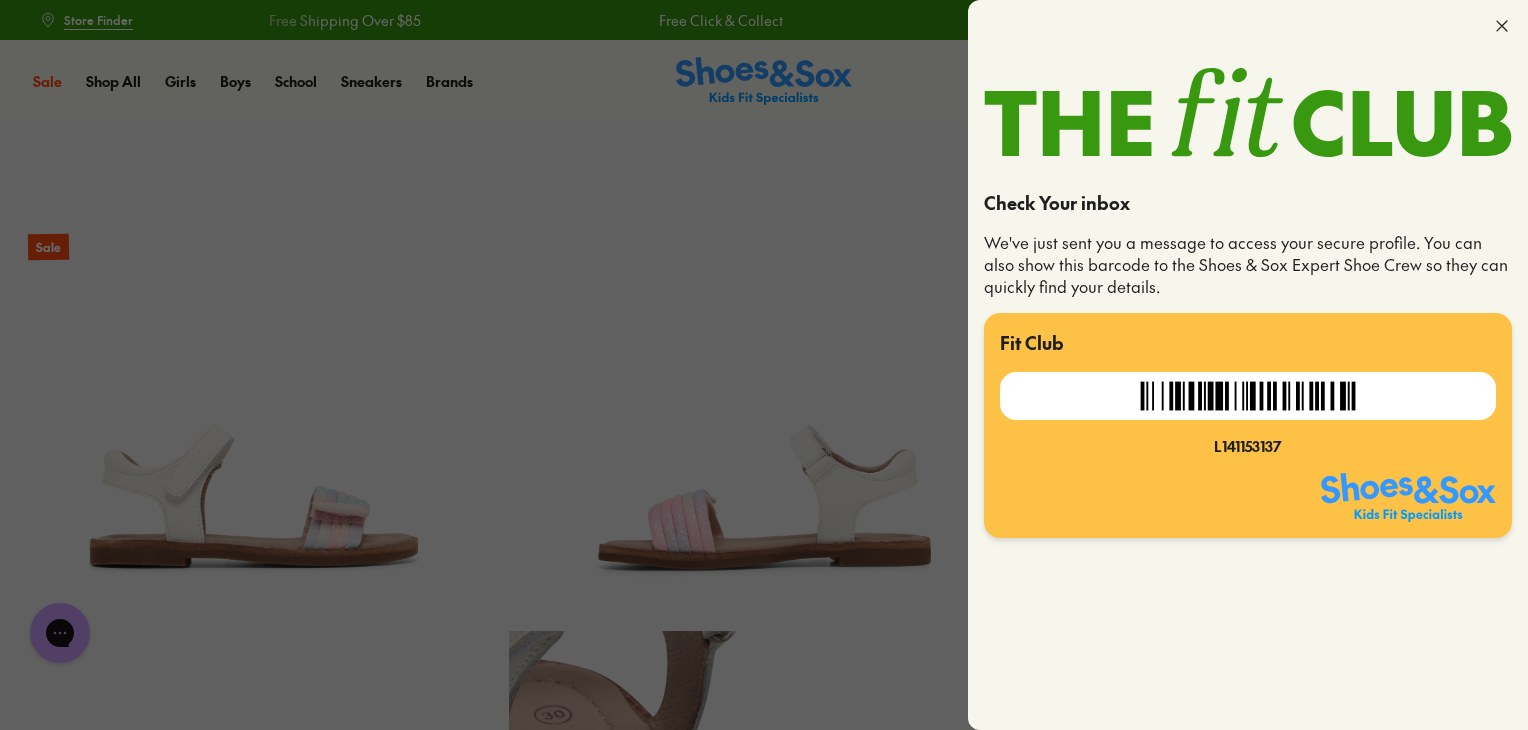 click on "L141153137" 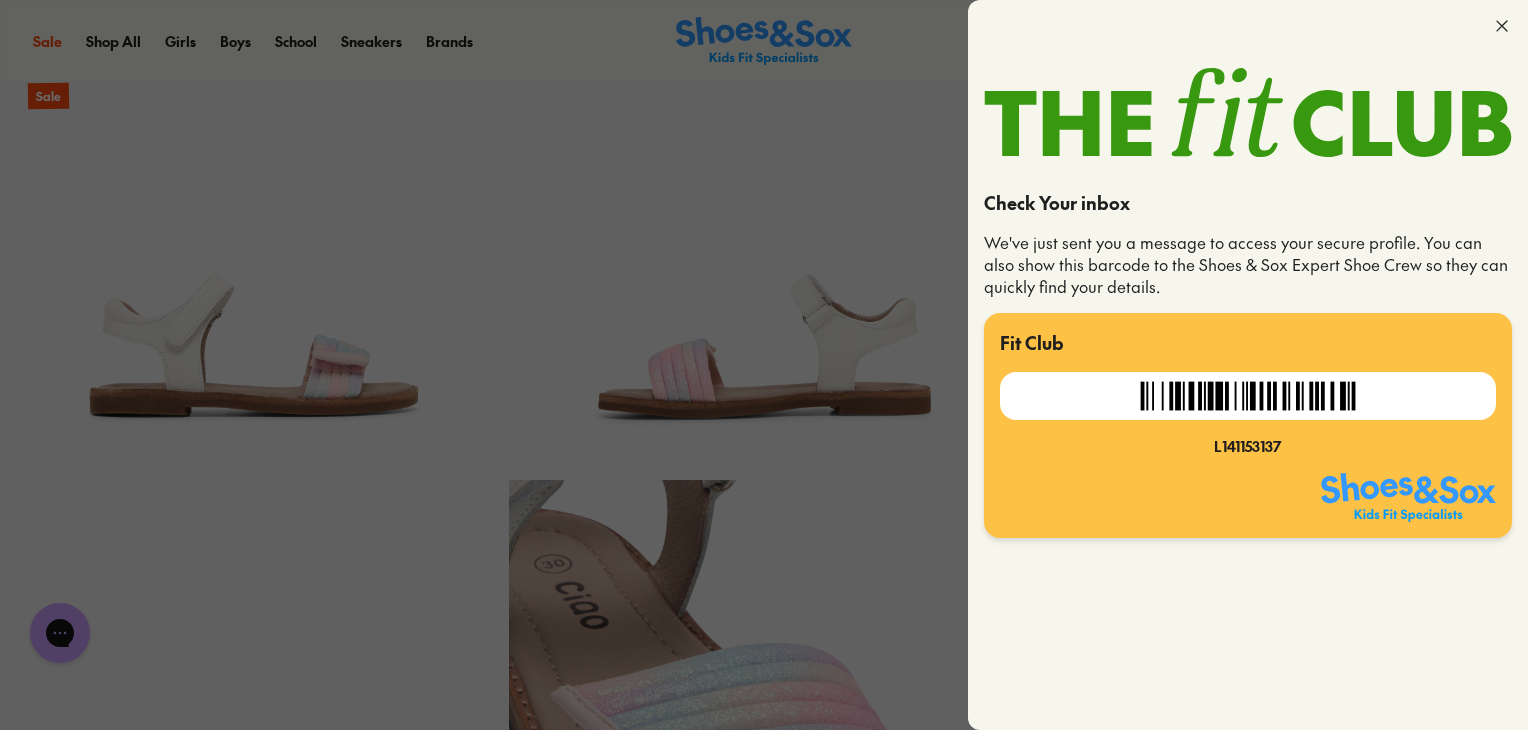 scroll, scrollTop: 160, scrollLeft: 0, axis: vertical 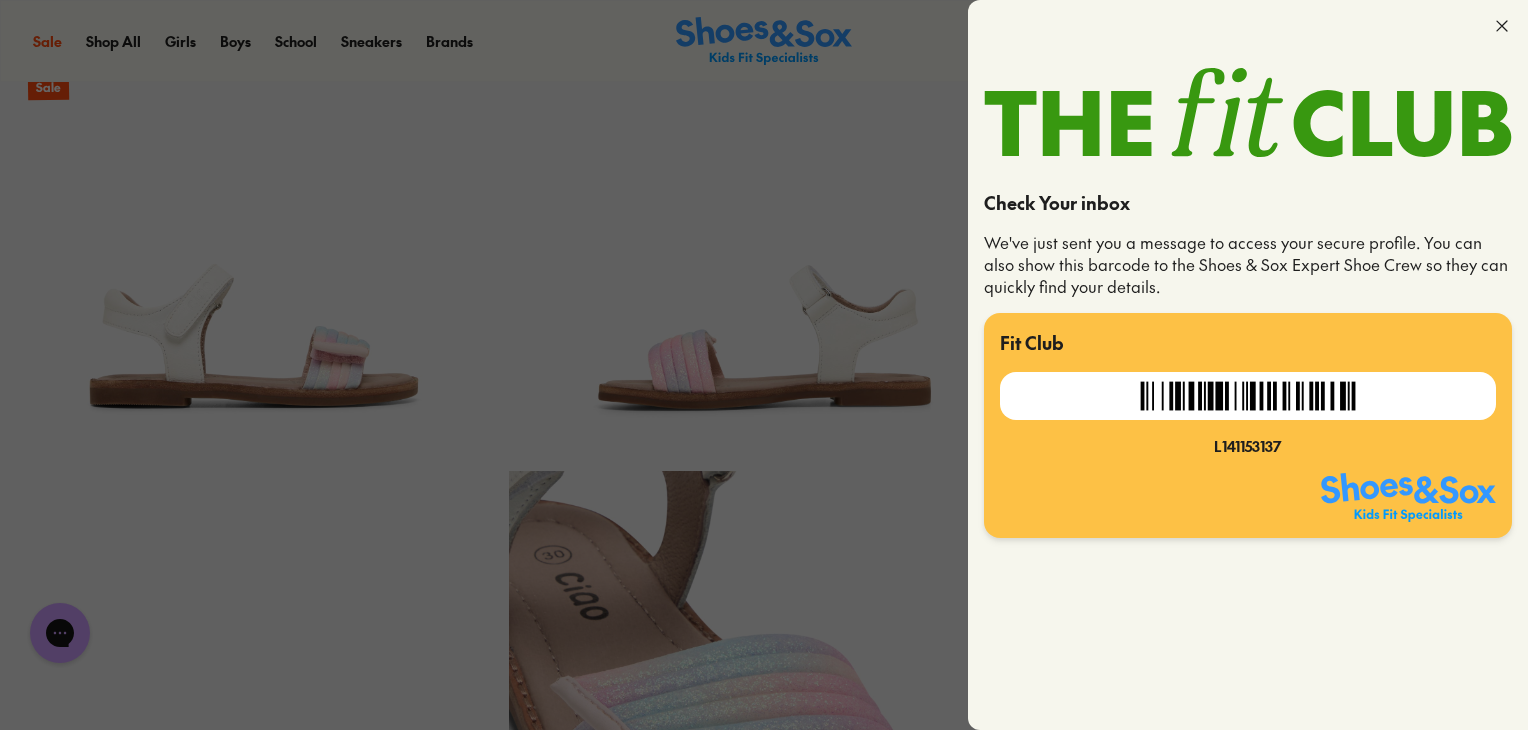 click 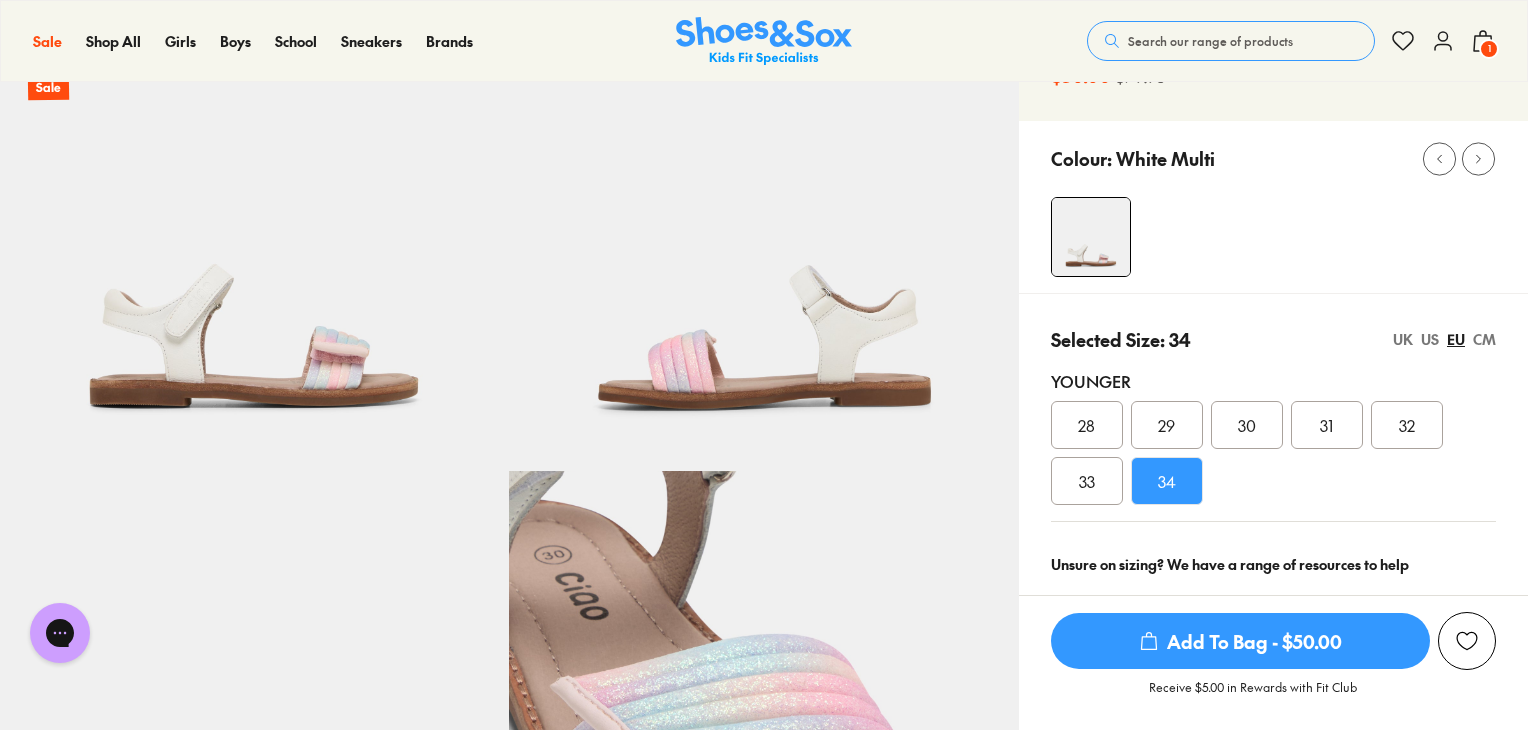click 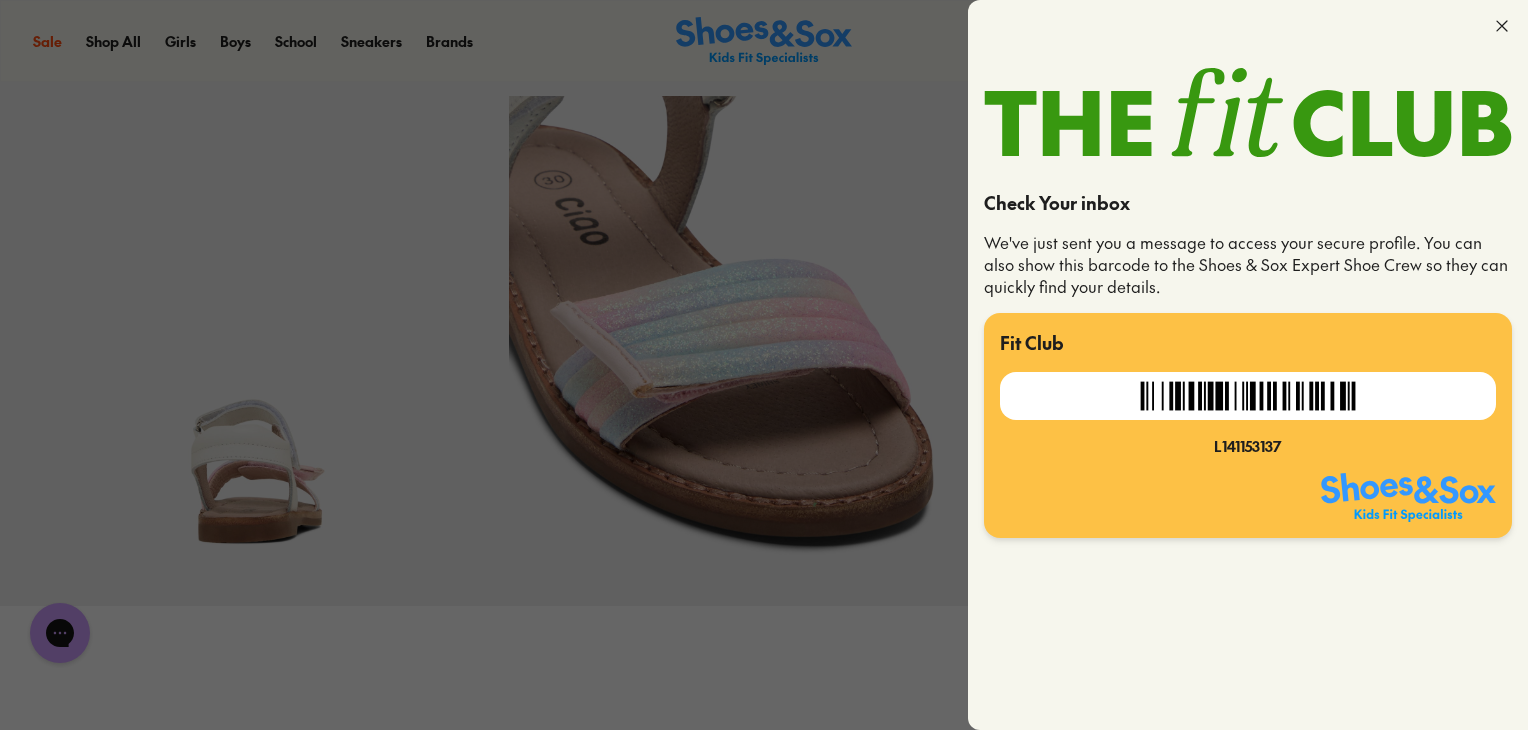 scroll, scrollTop: 536, scrollLeft: 0, axis: vertical 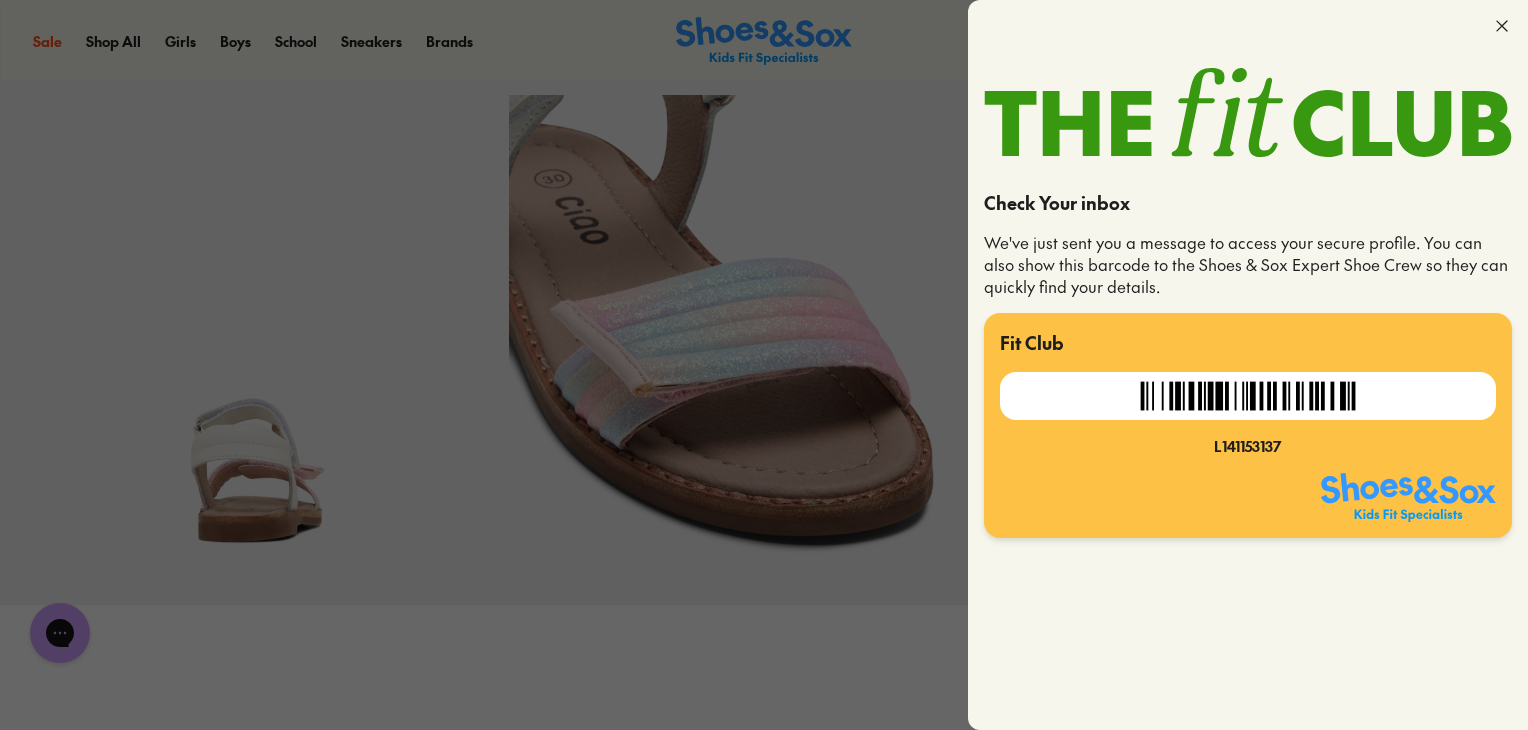 click 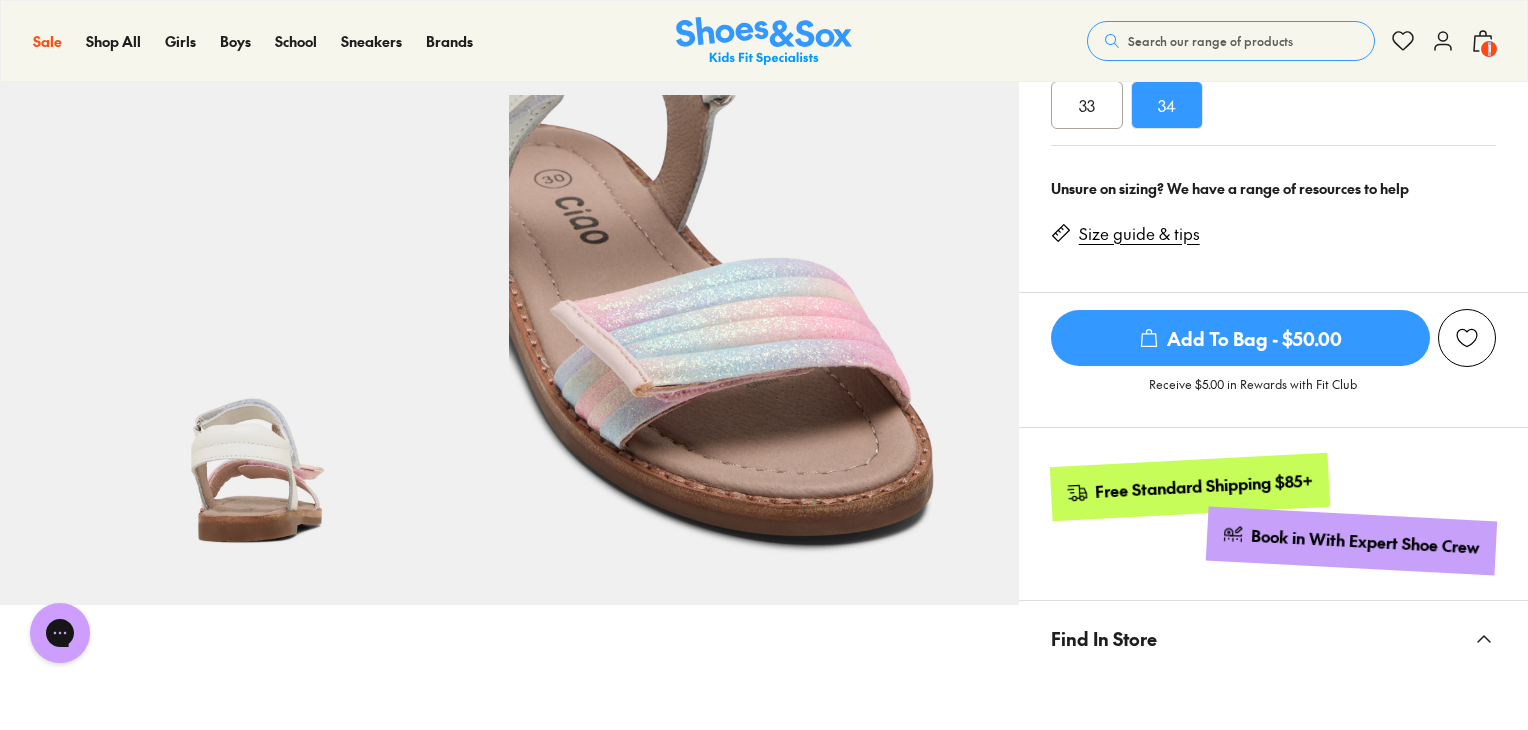 click on "Sale
Sale
Shop All
Mega School Sale
Up to 40% off Sale
25% Off Waterbottles
$5 Toys
Shop All Sale
Girls
Girls
Shop All
Sneakers
School
Sports" at bounding box center (764, 41) 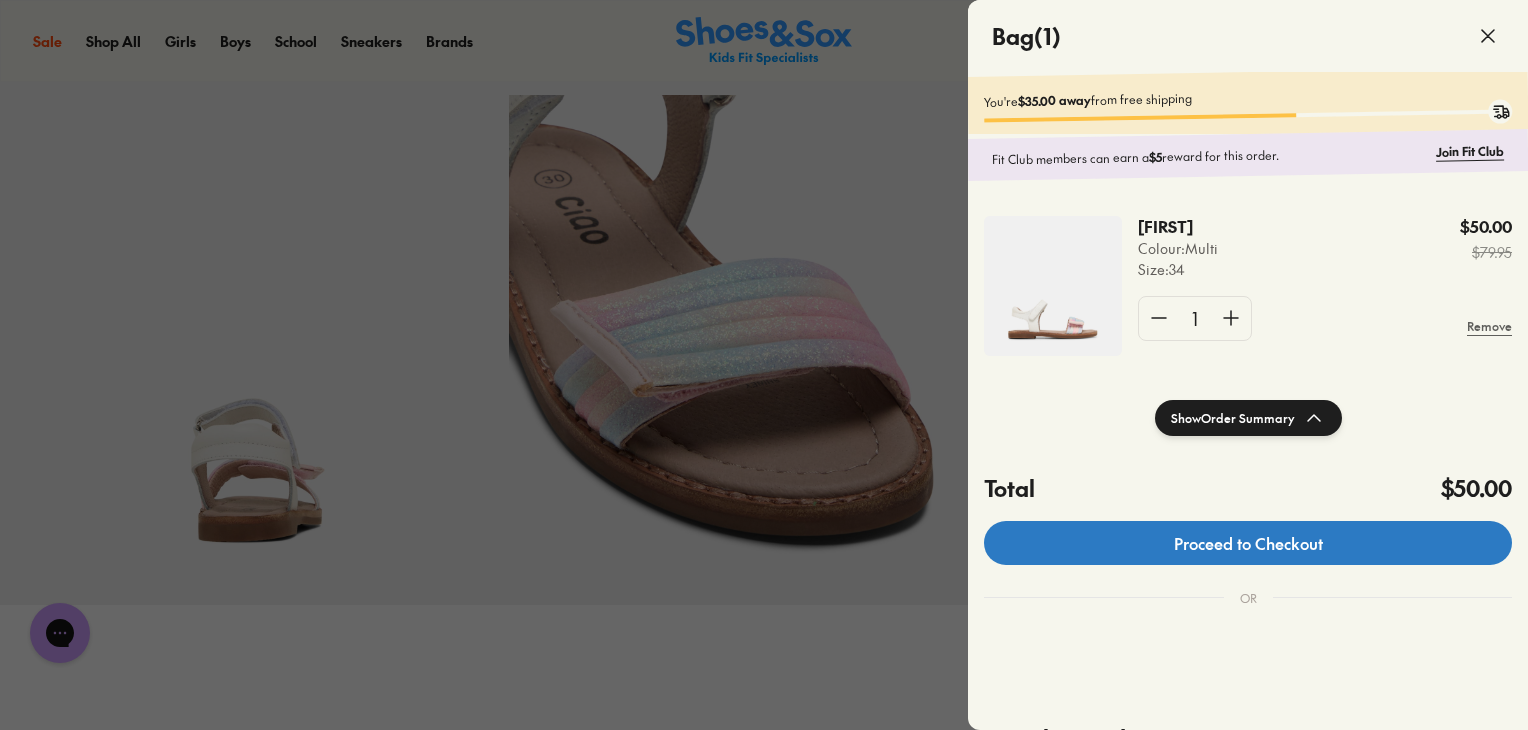 click on "Proceed to Checkout" 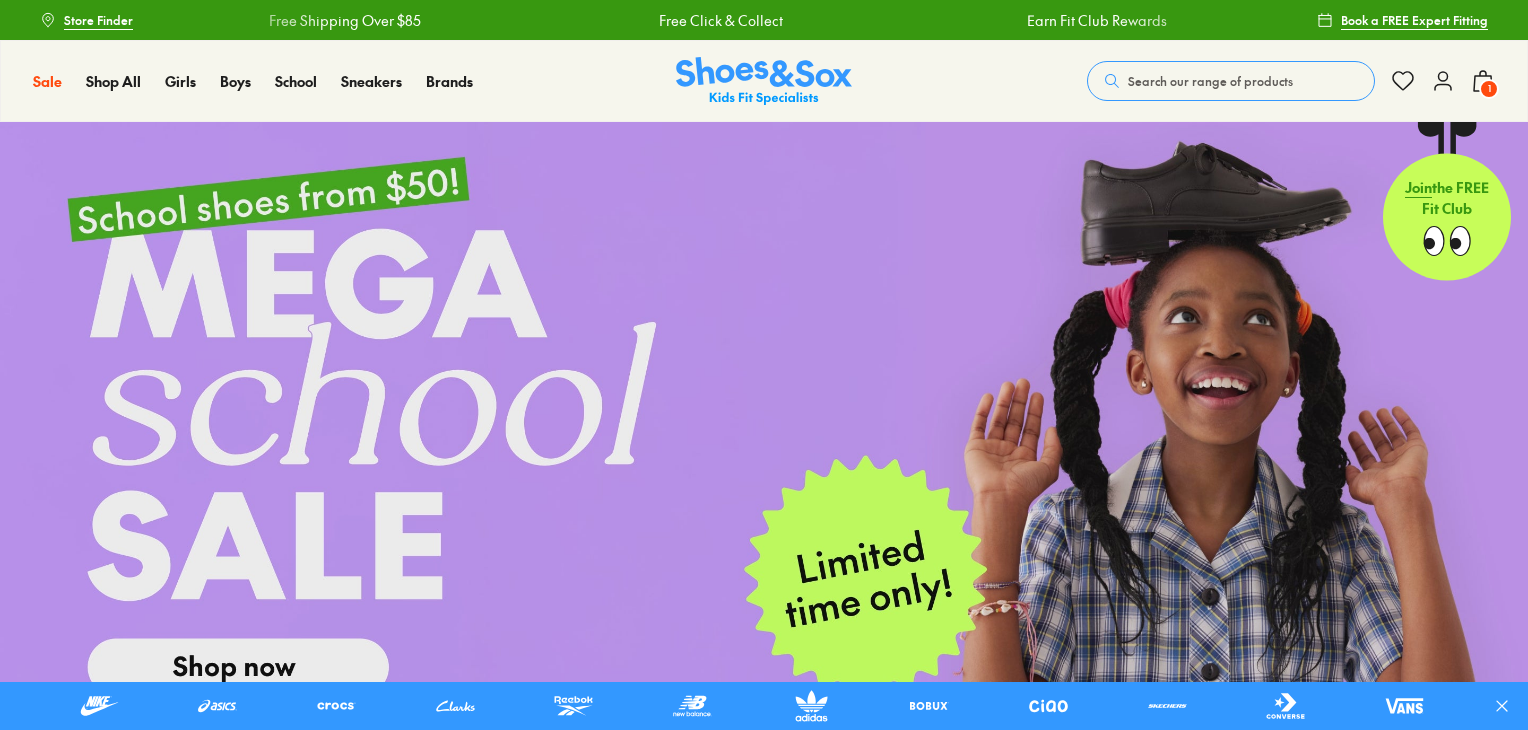 scroll, scrollTop: 0, scrollLeft: 0, axis: both 